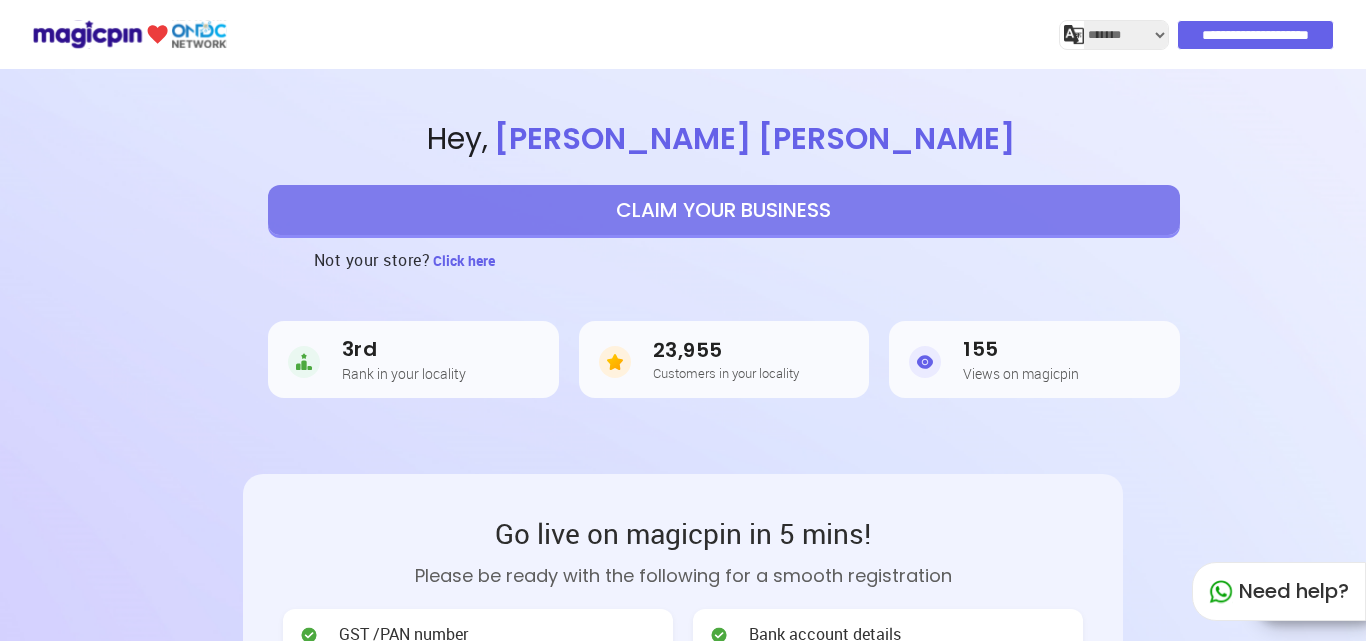select on "*******" 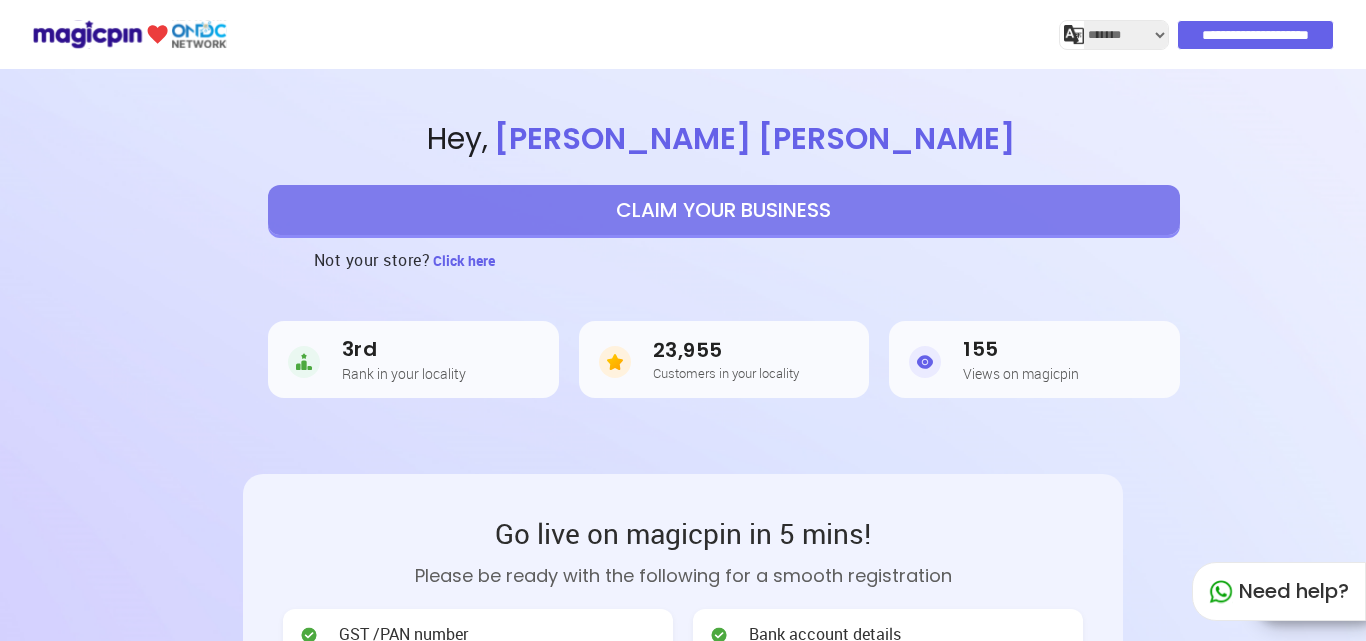 scroll, scrollTop: 0, scrollLeft: 0, axis: both 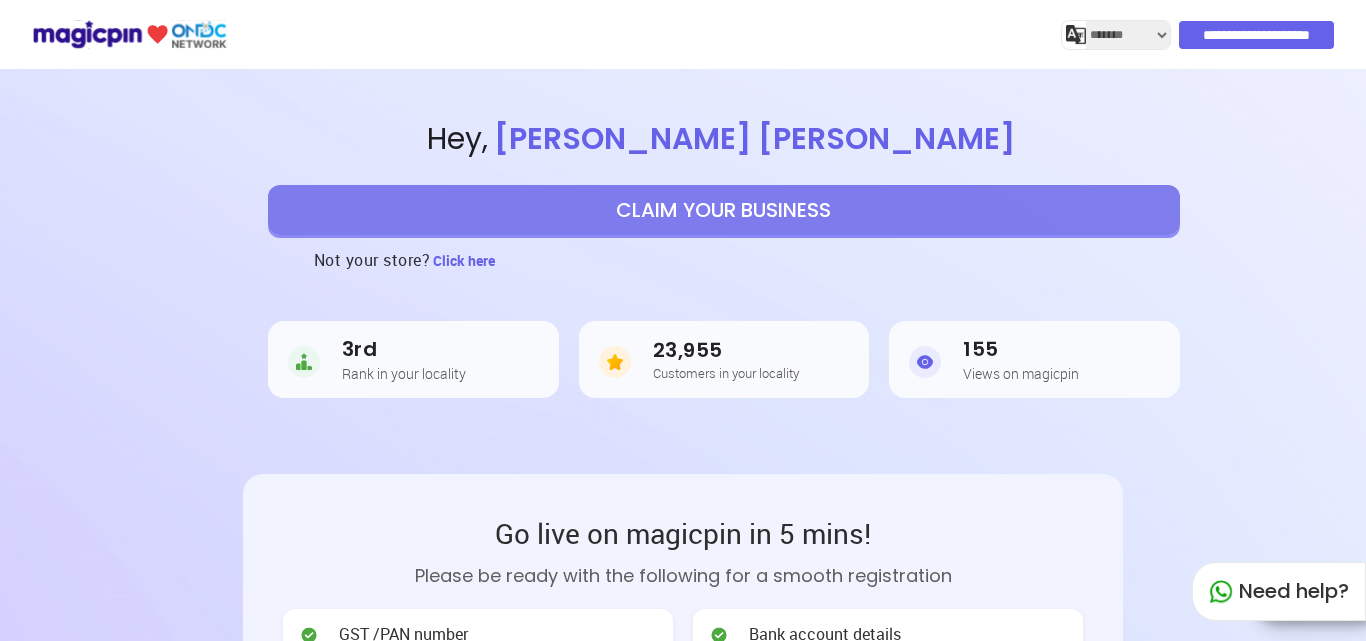 click on "**********" at bounding box center [1256, 35] 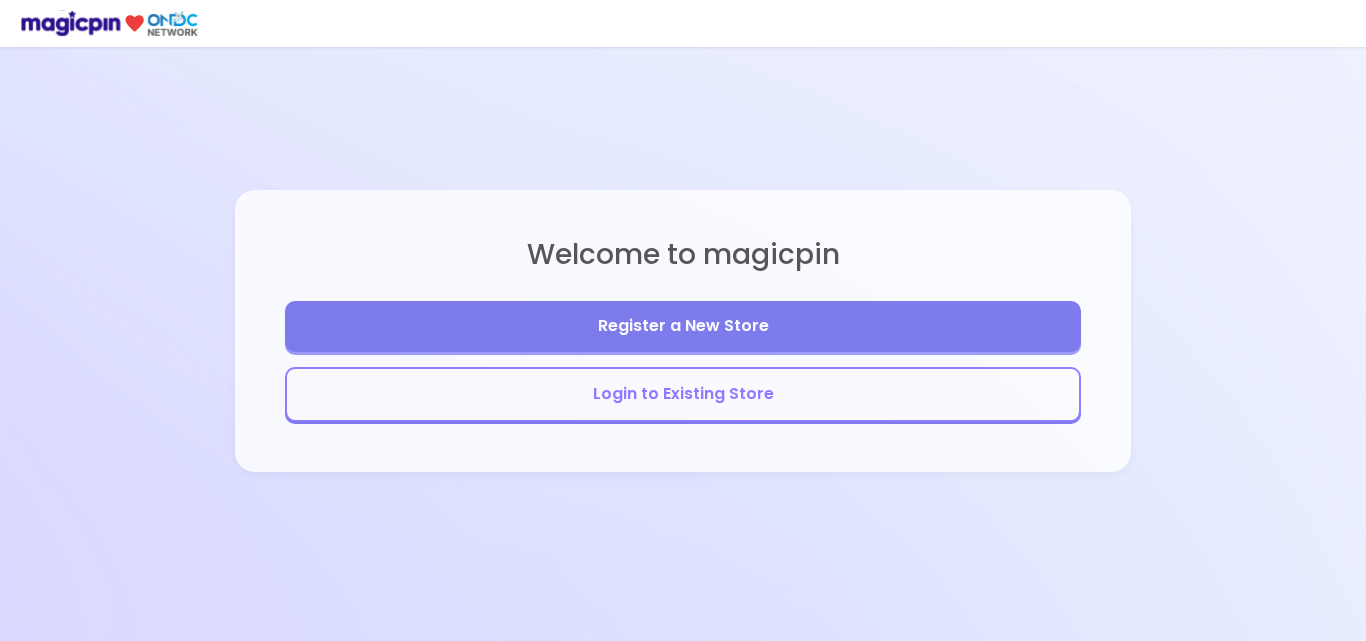 click on "Login to Existing Store" at bounding box center (683, 394) 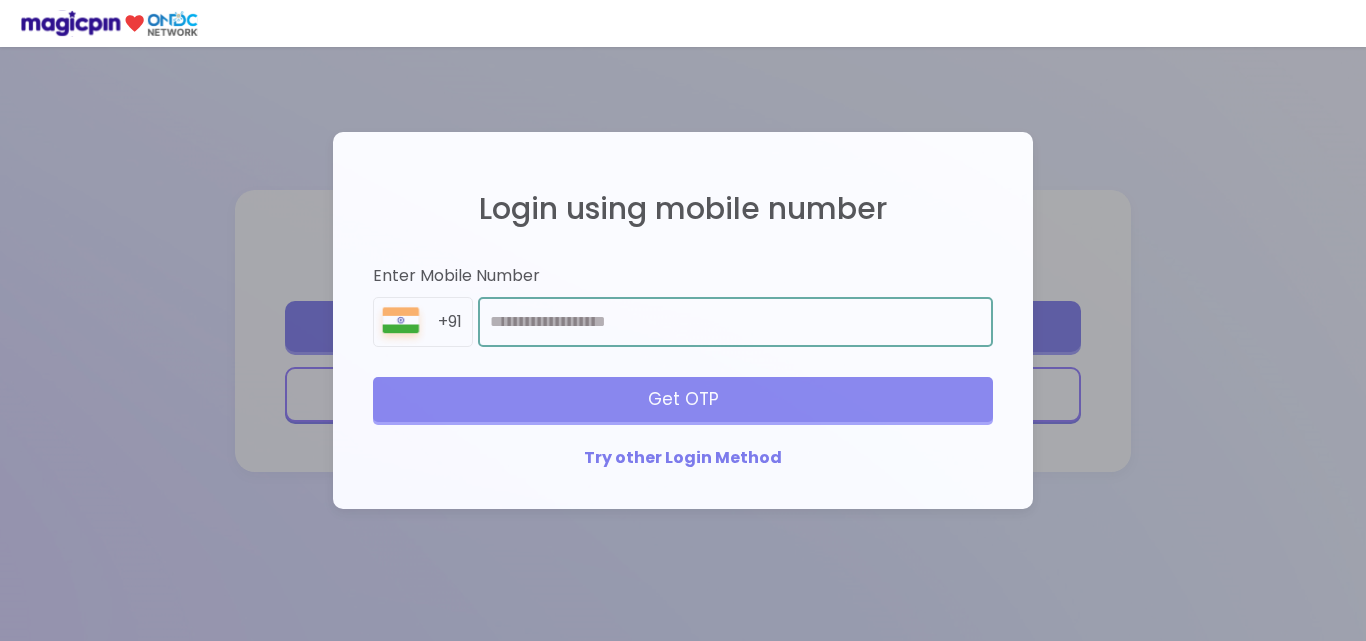 click at bounding box center (735, 322) 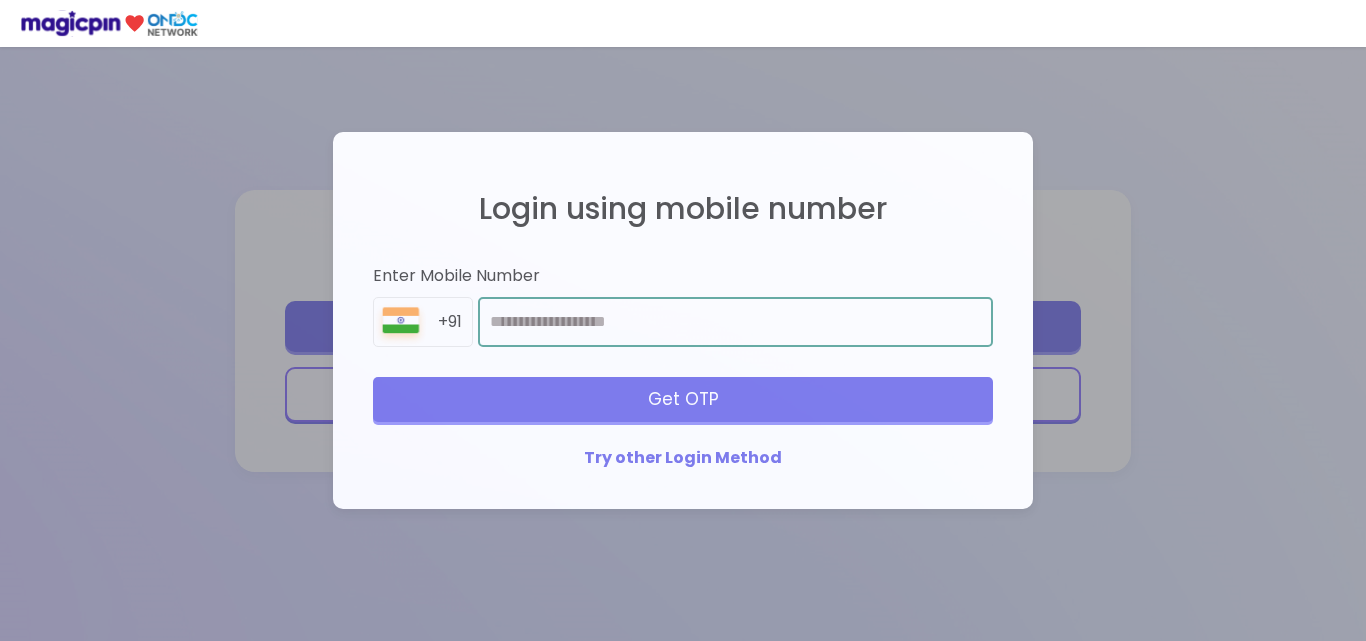 type on "**********" 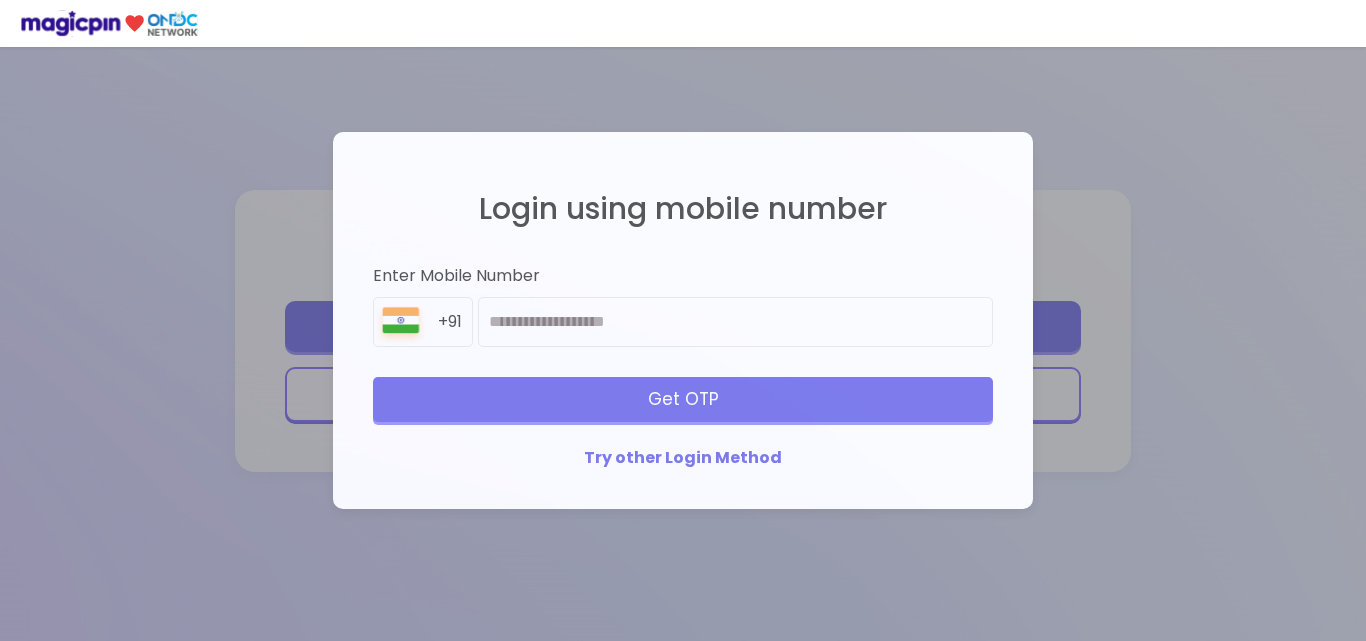 click on "Get OTP" at bounding box center (683, 399) 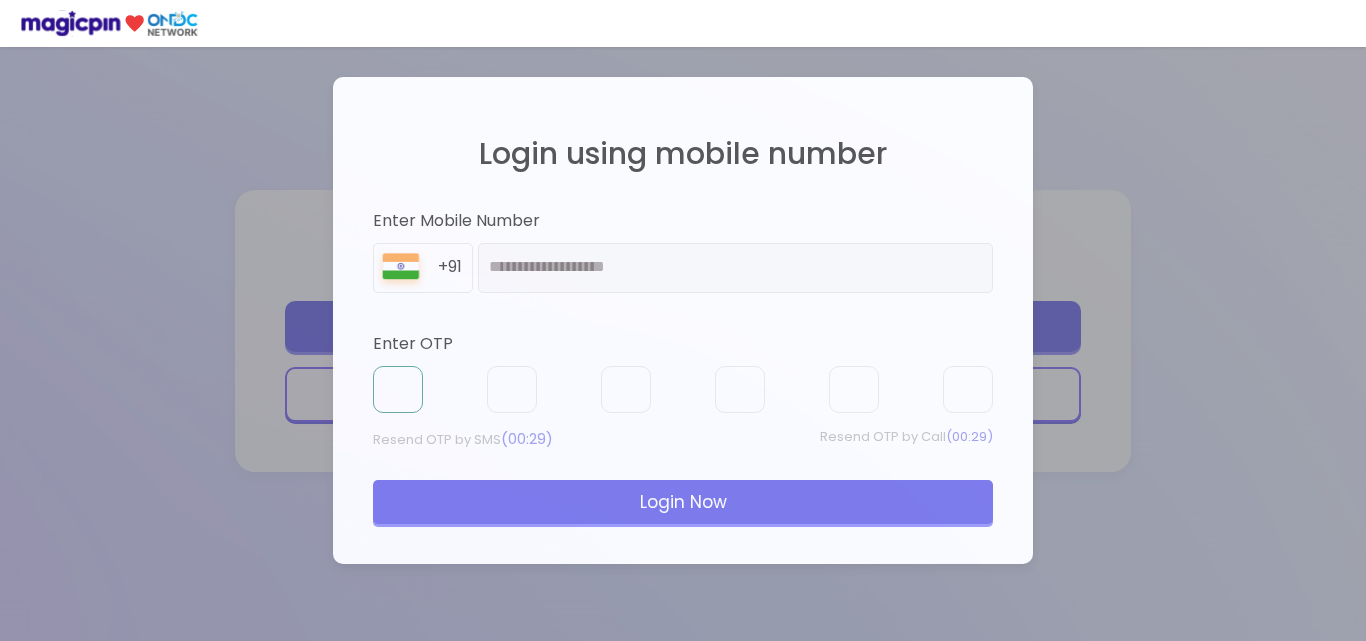 click at bounding box center [398, 390] 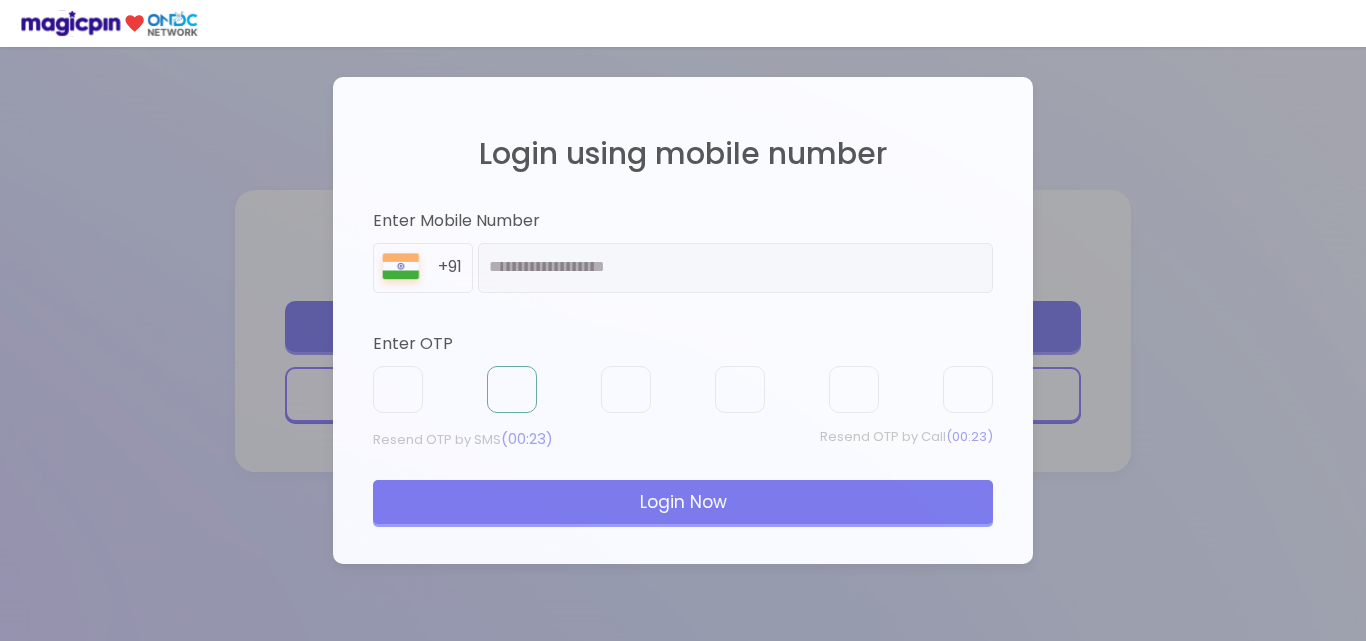 type on "*" 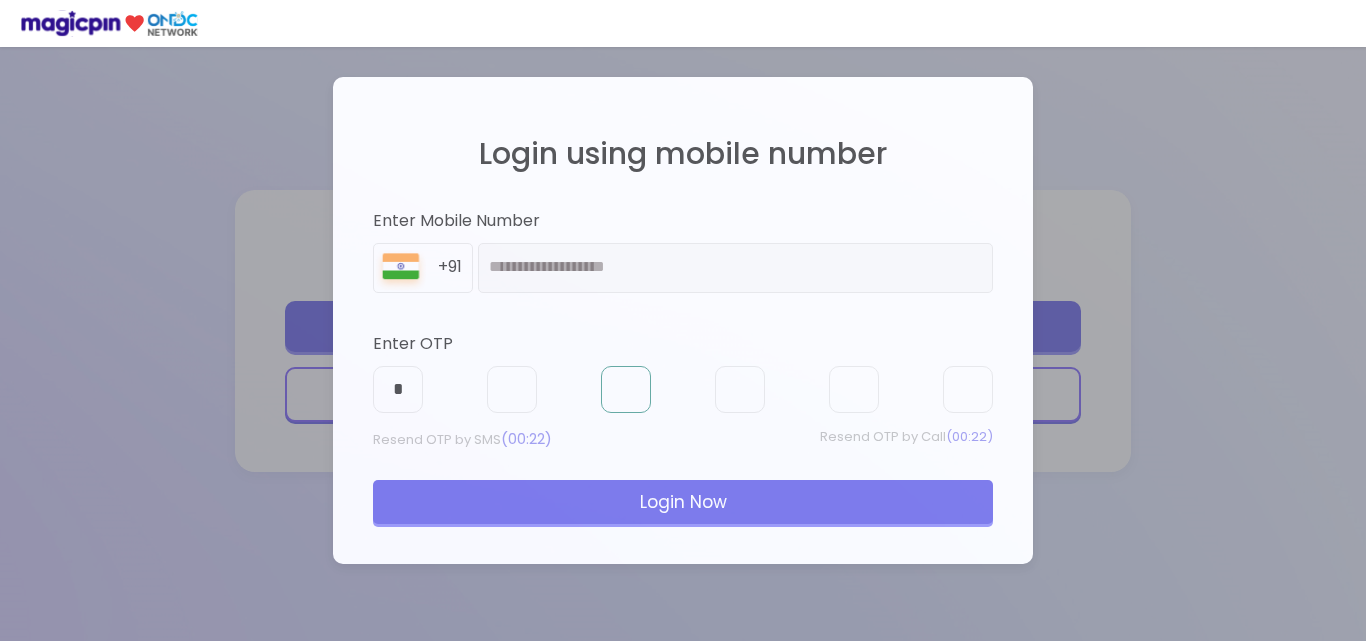 type on "*" 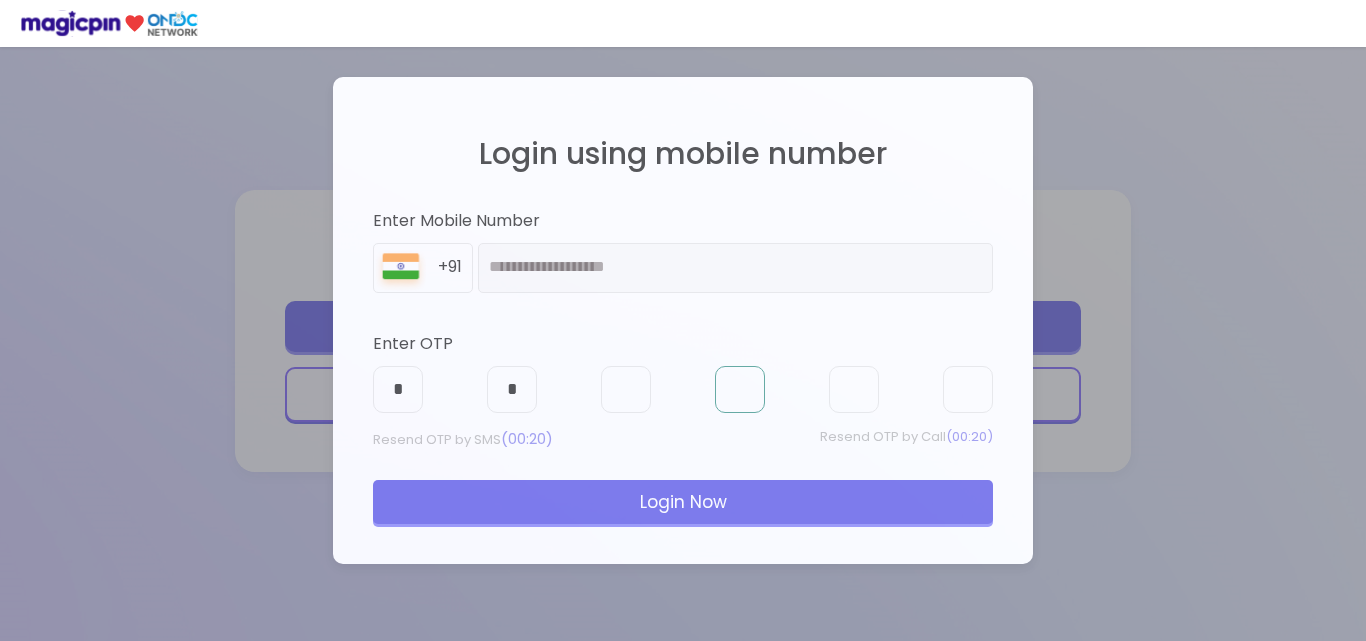type on "*" 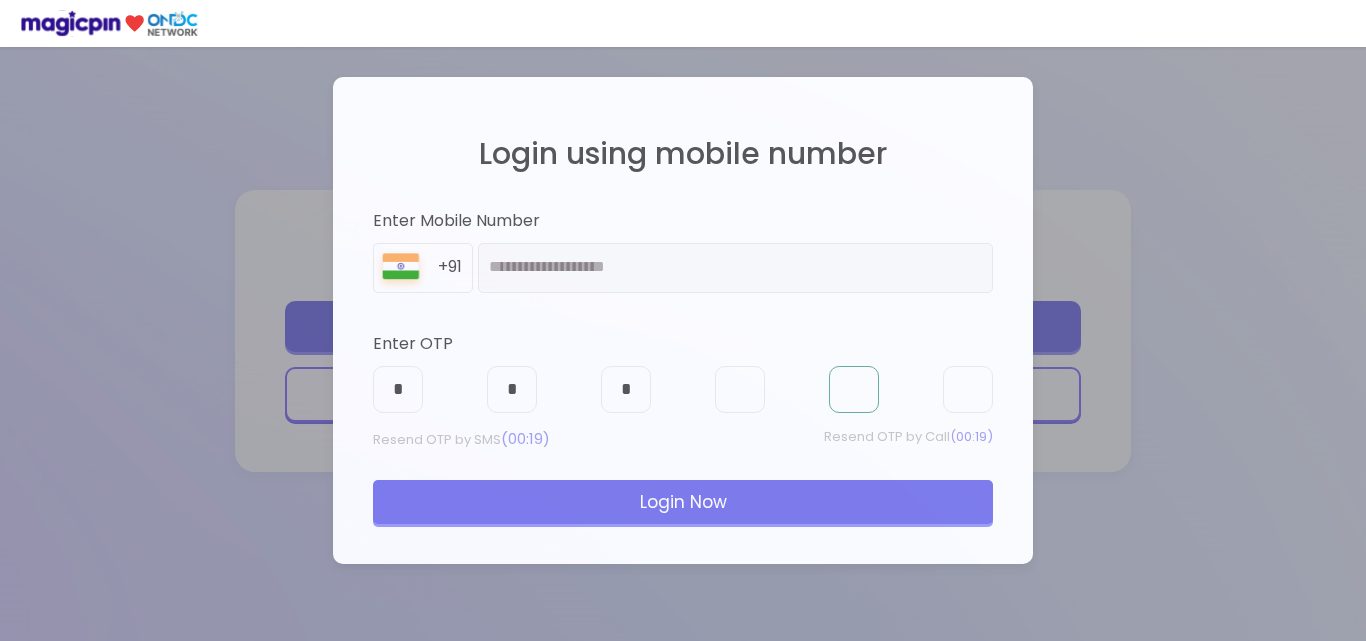 type on "*" 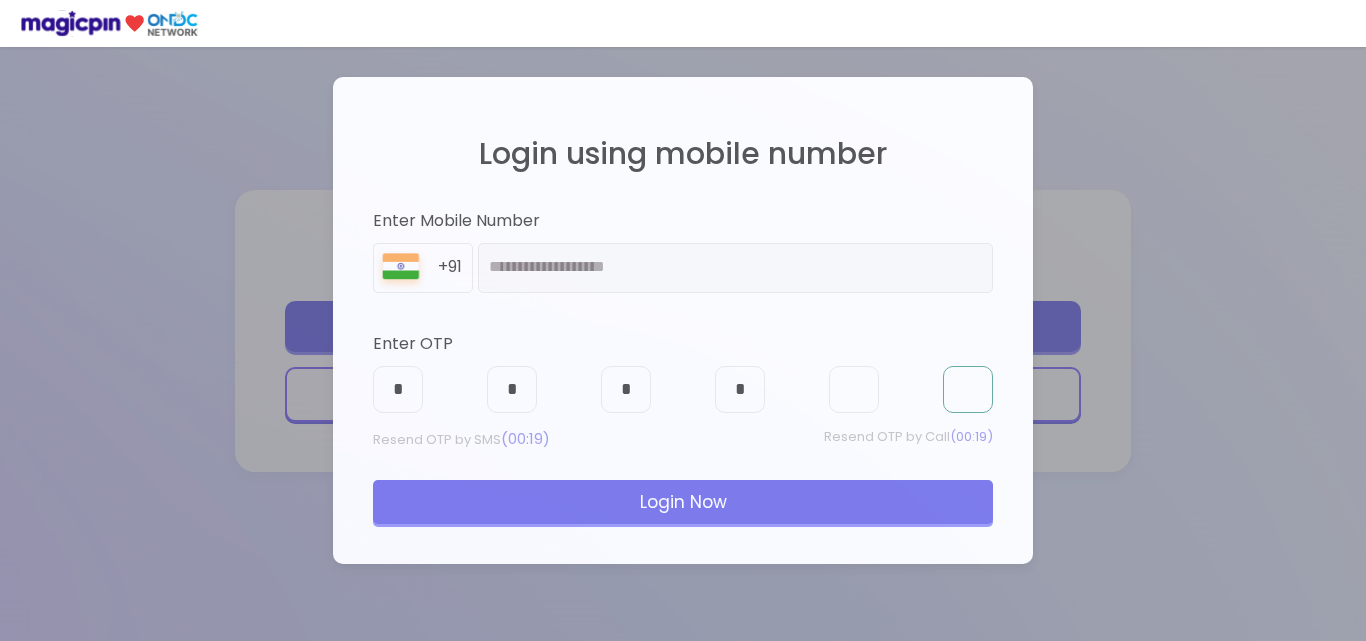 type on "*" 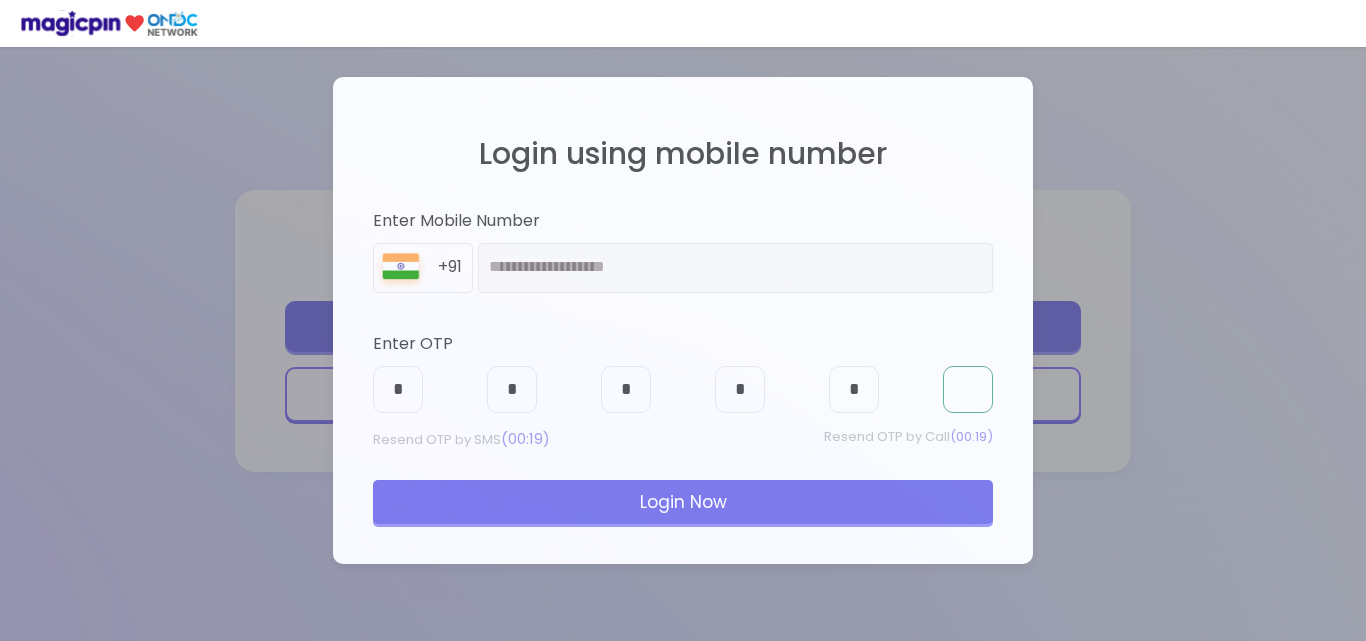 type on "*" 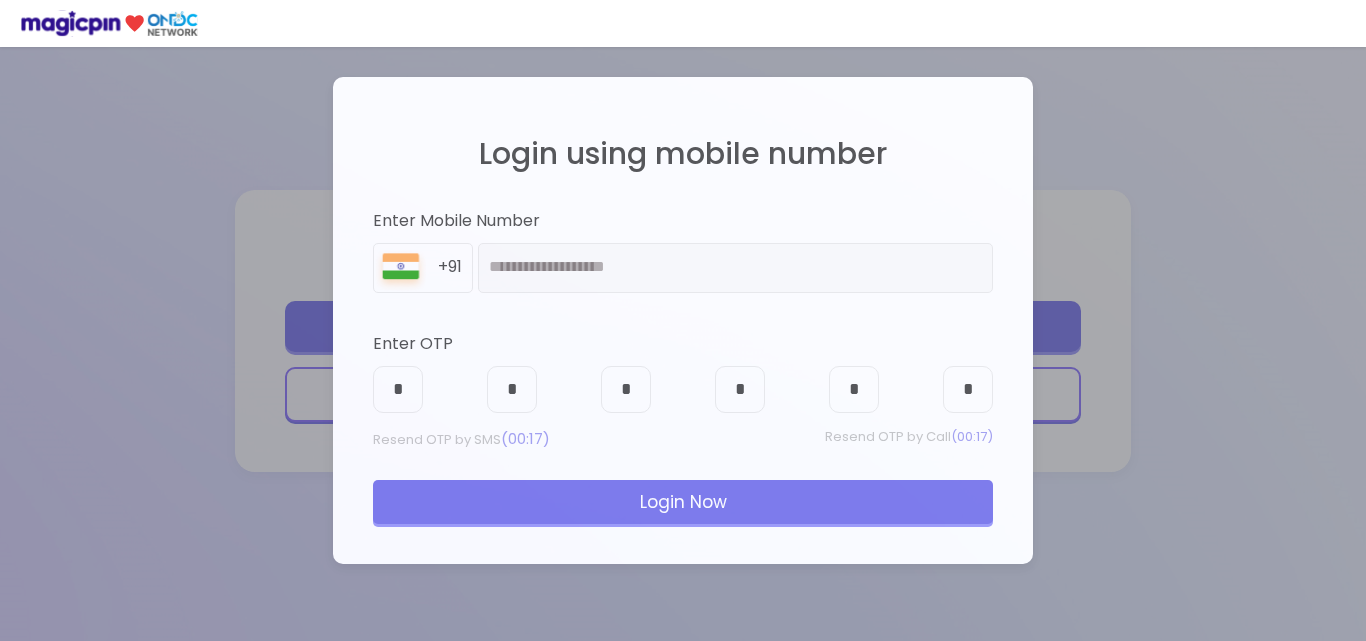 click on "Login Now" at bounding box center (683, 502) 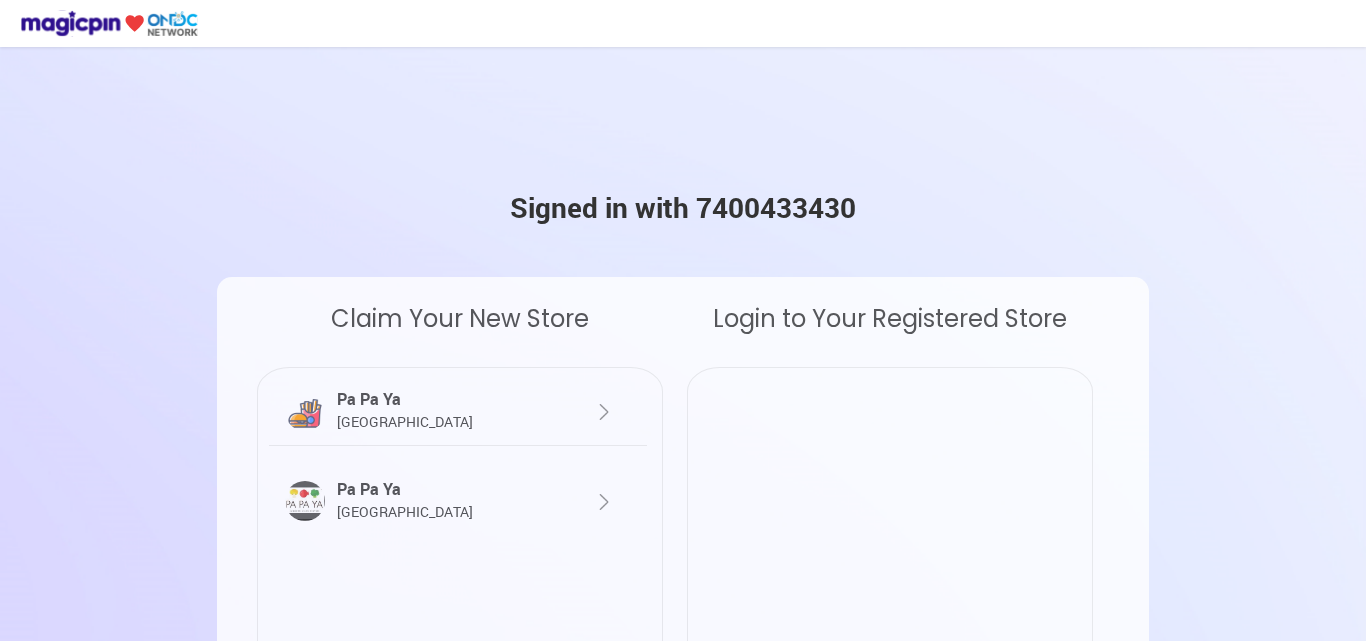 click on "[GEOGRAPHIC_DATA]" at bounding box center (405, 421) 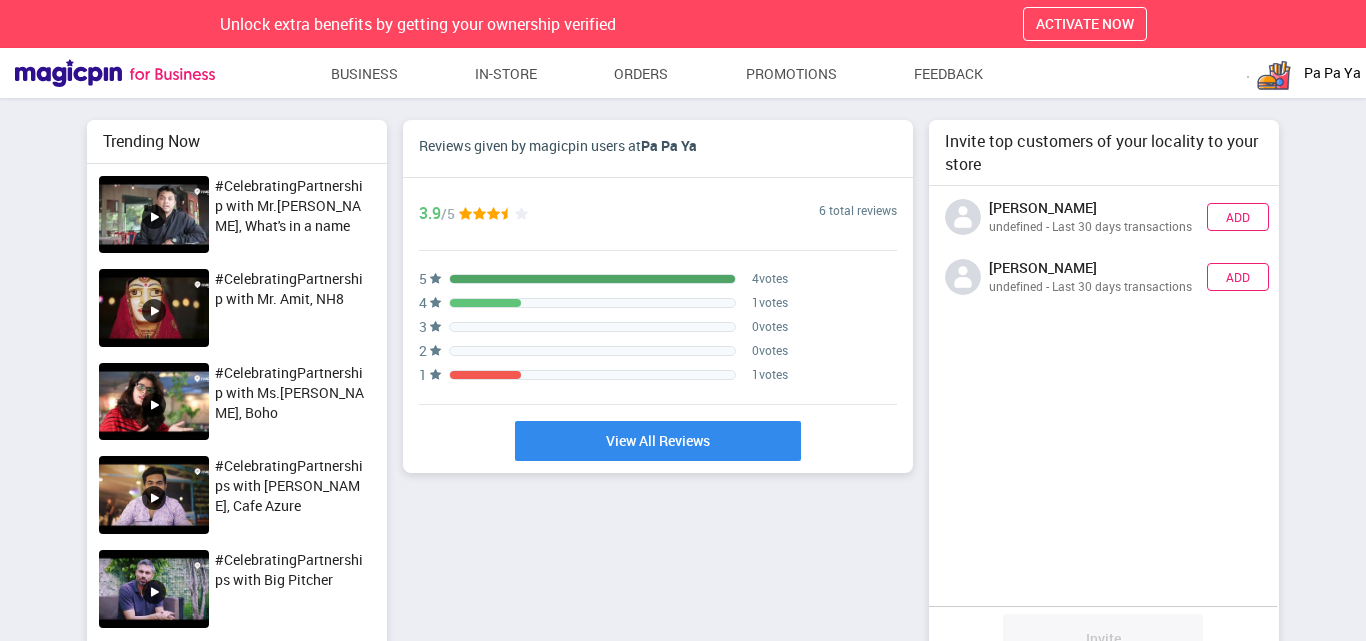 scroll, scrollTop: 1, scrollLeft: 1, axis: both 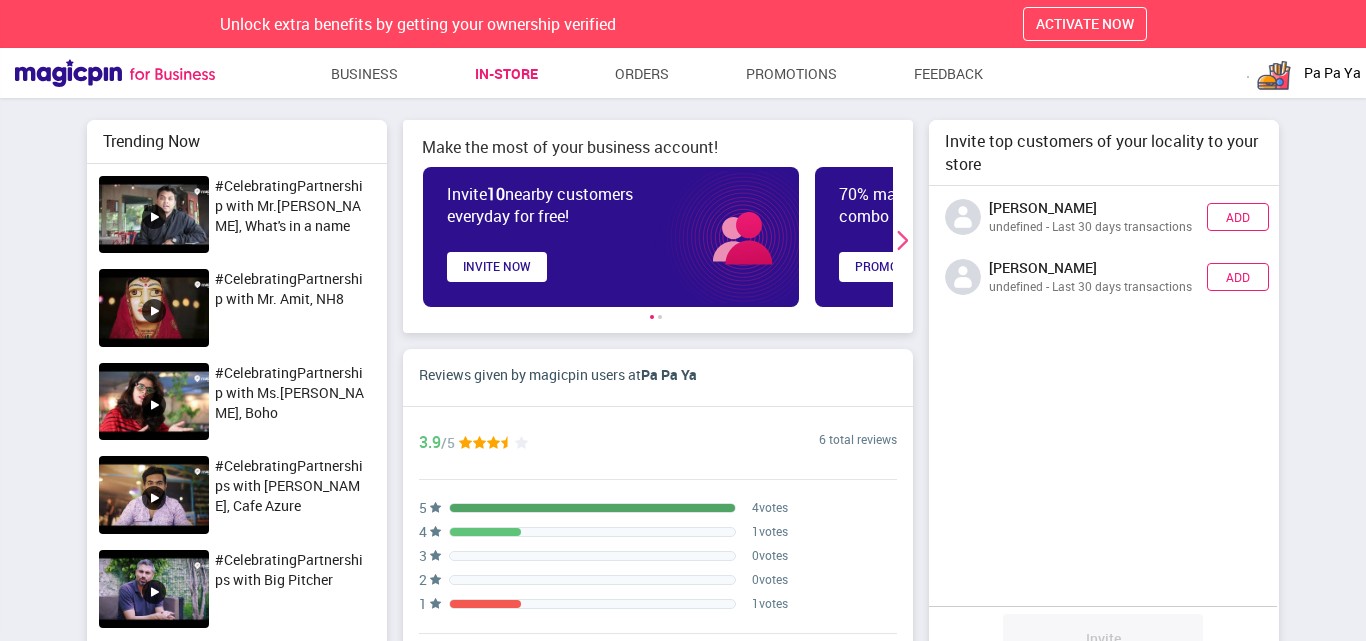 click on "In-store" at bounding box center (506, 74) 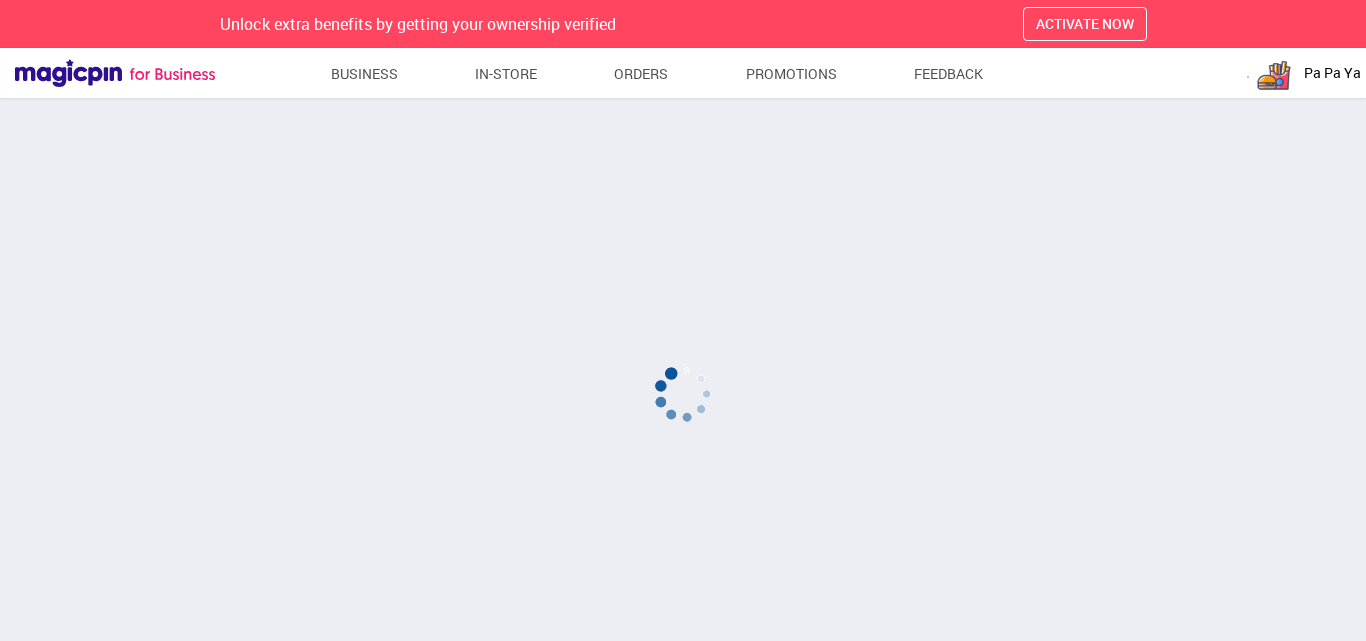 click on "Pa Pa Ya" at bounding box center [1307, 73] 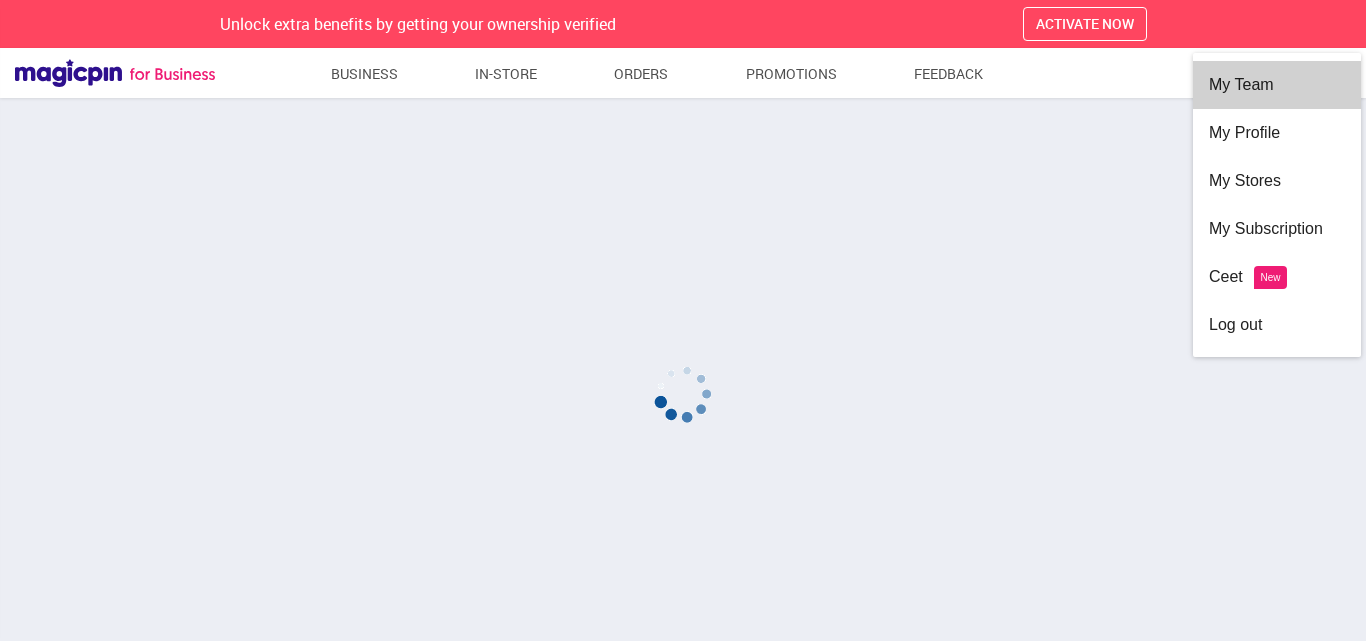 click on "My Team" at bounding box center (1277, 85) 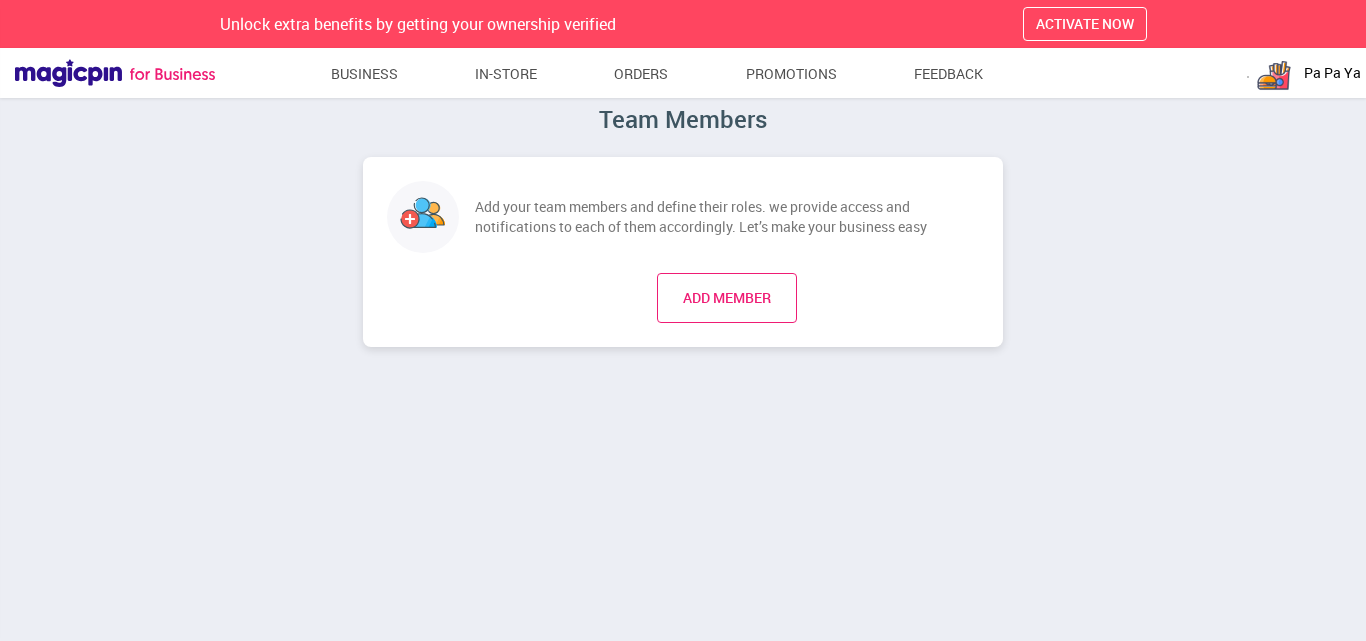 click on "ADD MEMBER" at bounding box center (727, 298) 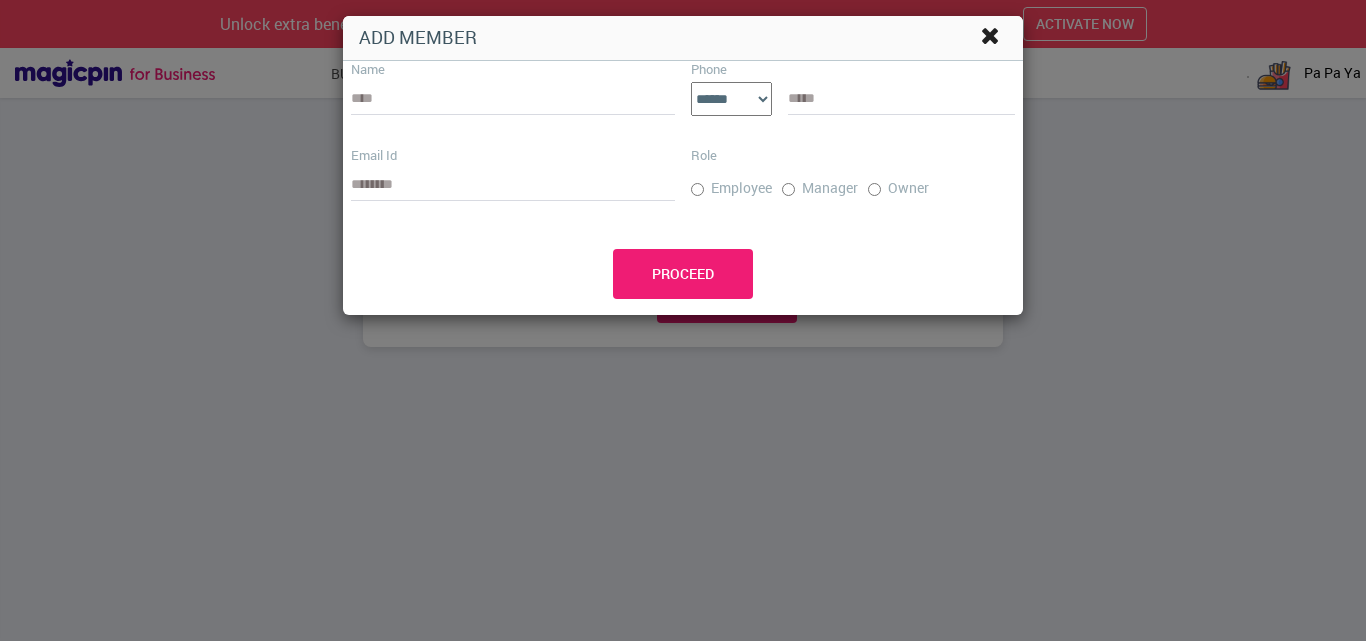 click at bounding box center (990, 35) 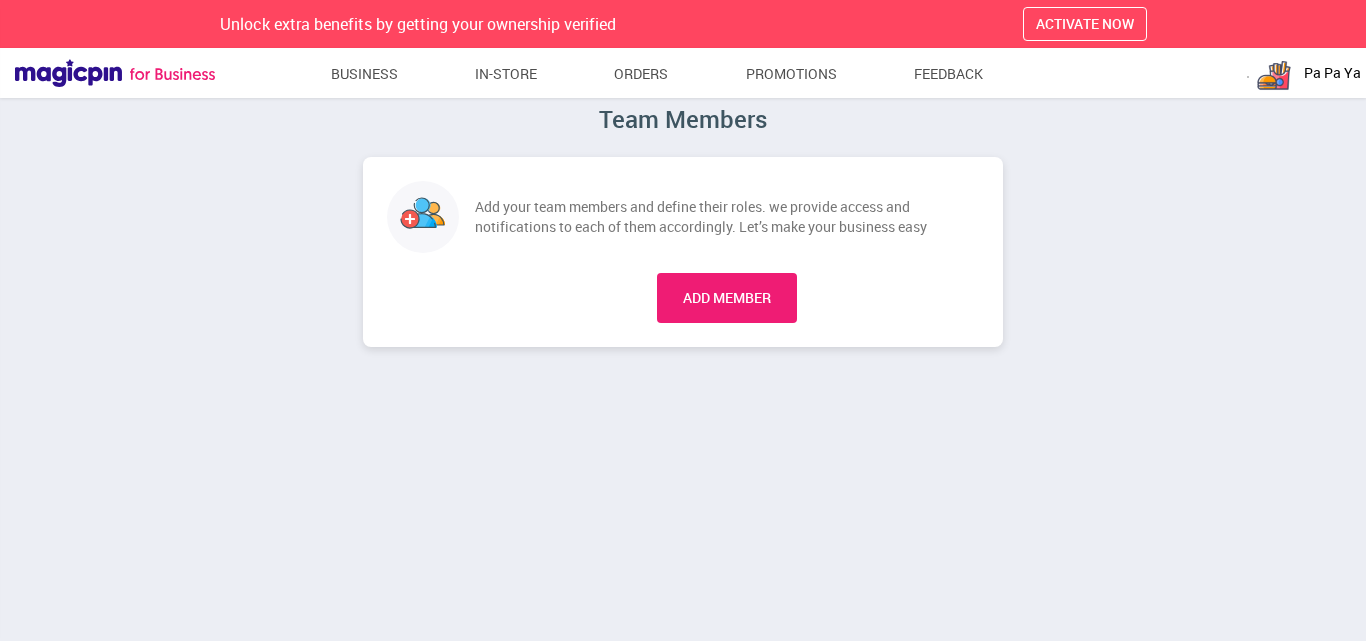 click on "Pa Pa Ya" at bounding box center [1332, 73] 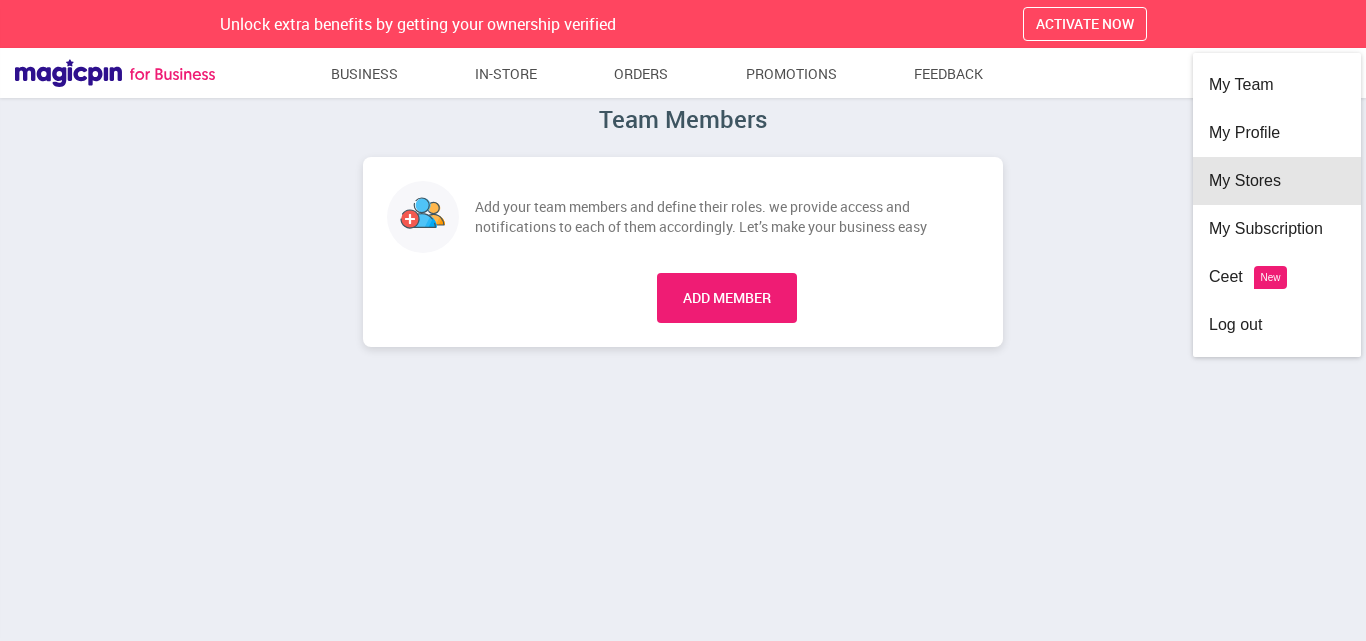 click on "My Stores" at bounding box center (1277, 181) 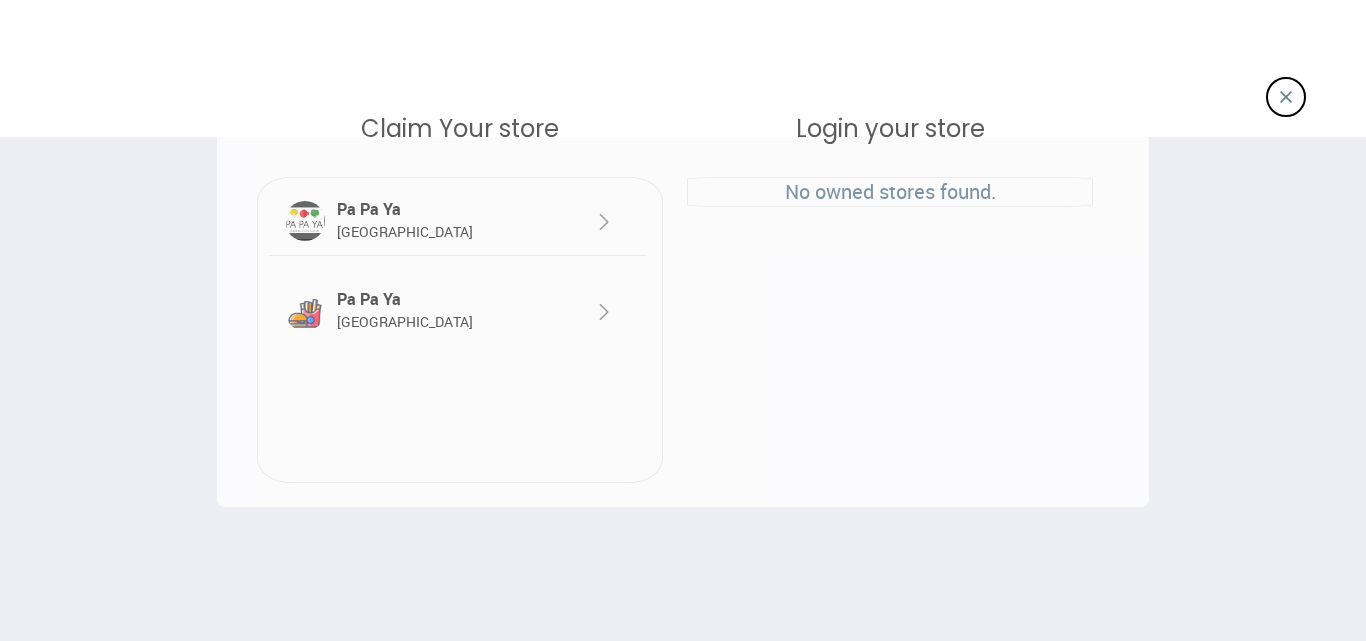 click on "[GEOGRAPHIC_DATA]" at bounding box center [405, 231] 